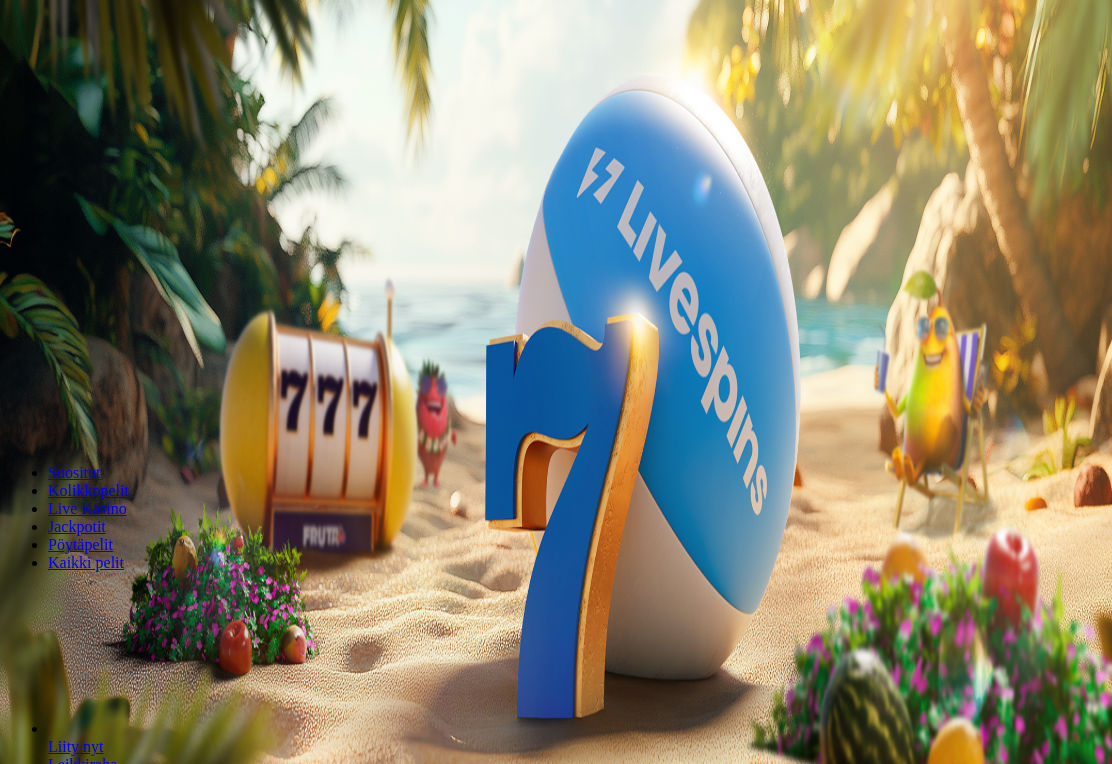 scroll, scrollTop: 0, scrollLeft: 0, axis: both 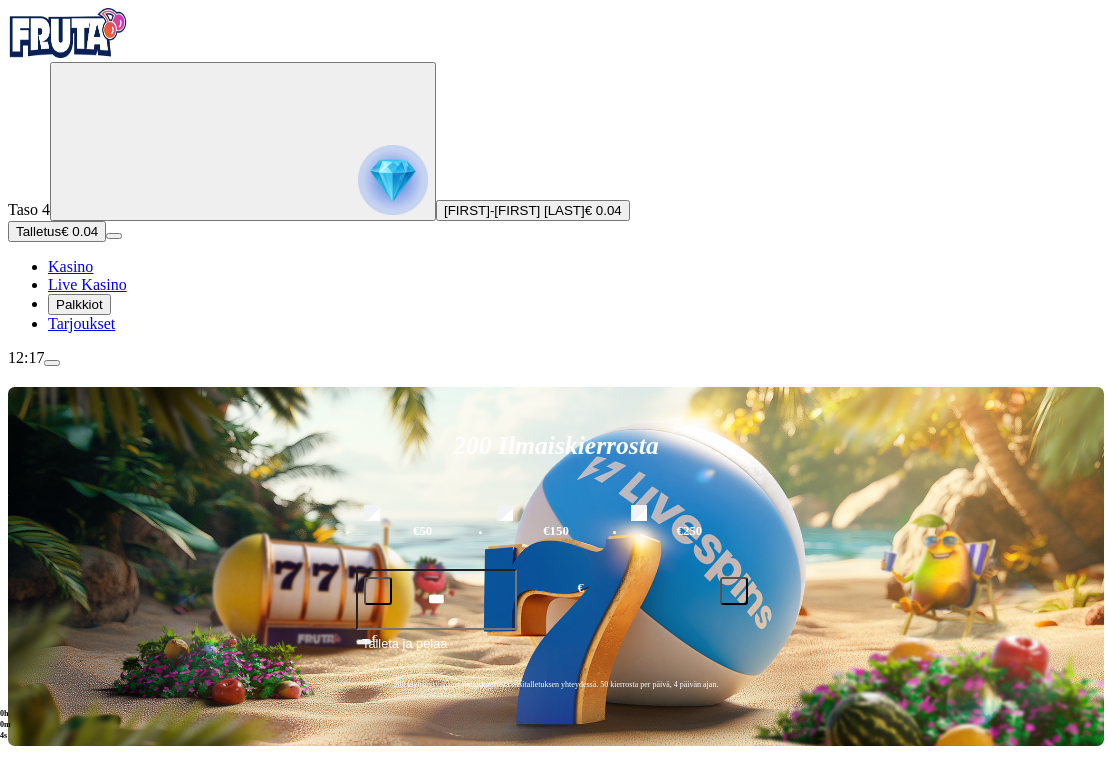 click on "Palkkiot" at bounding box center (79, 304) 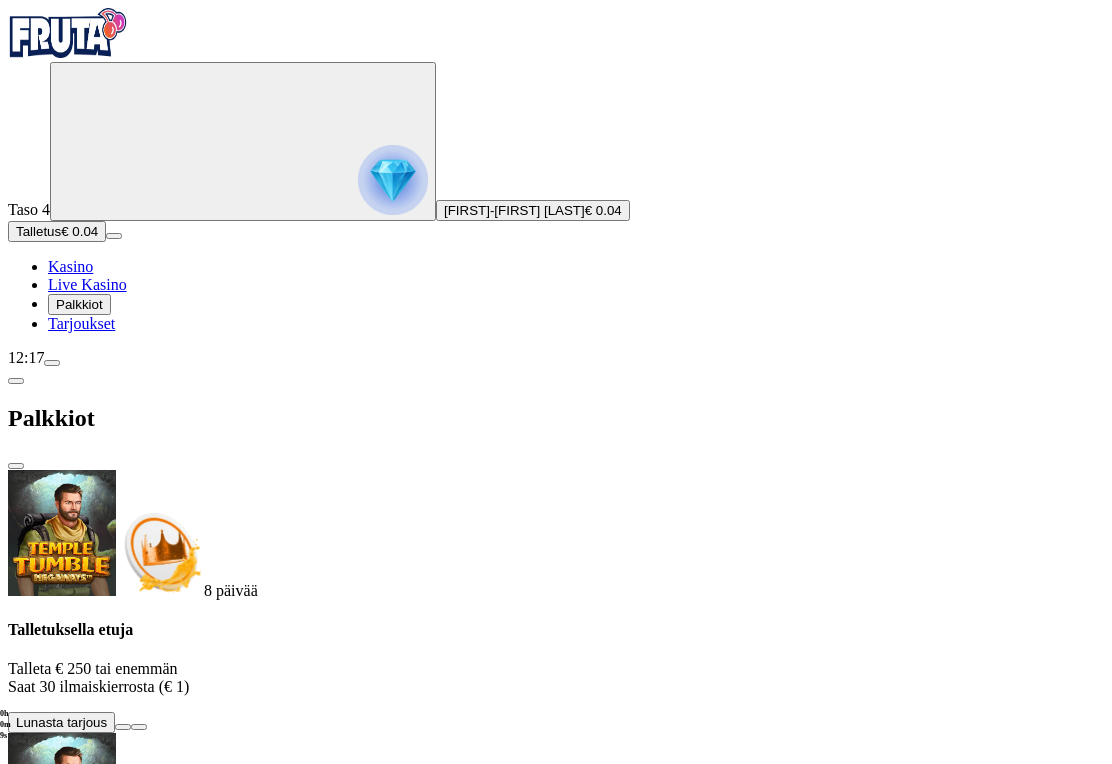 scroll, scrollTop: 128, scrollLeft: 0, axis: vertical 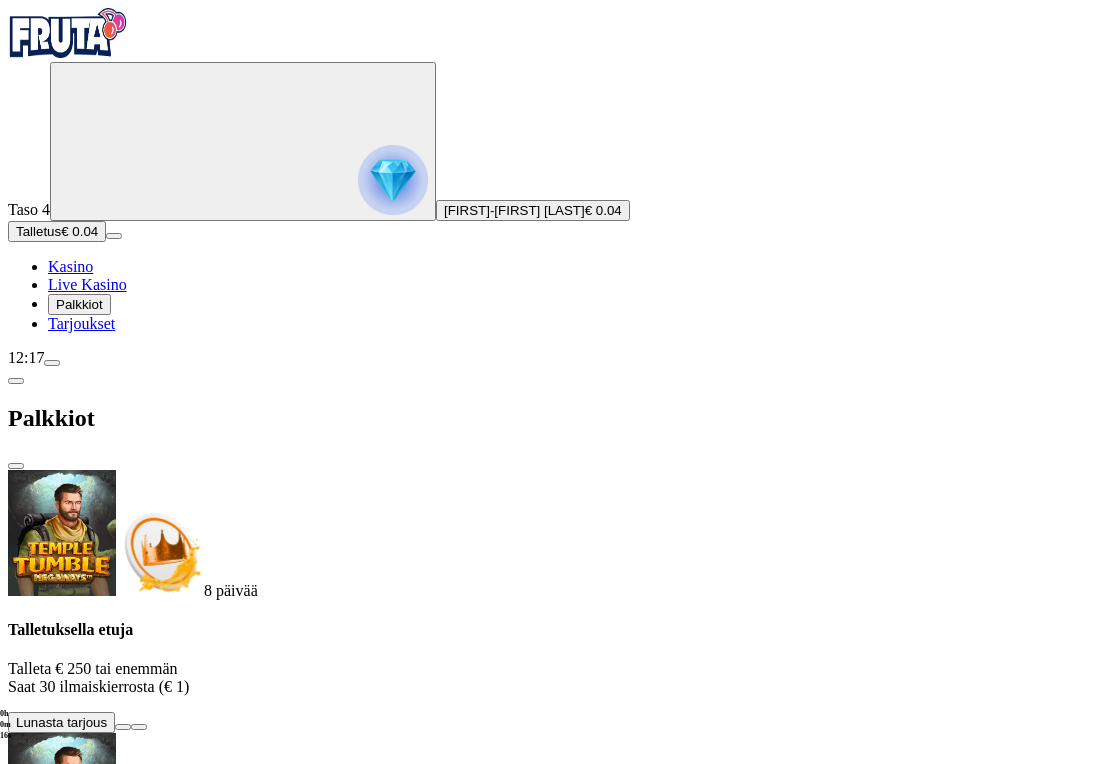 click at bounding box center (123, 1518) 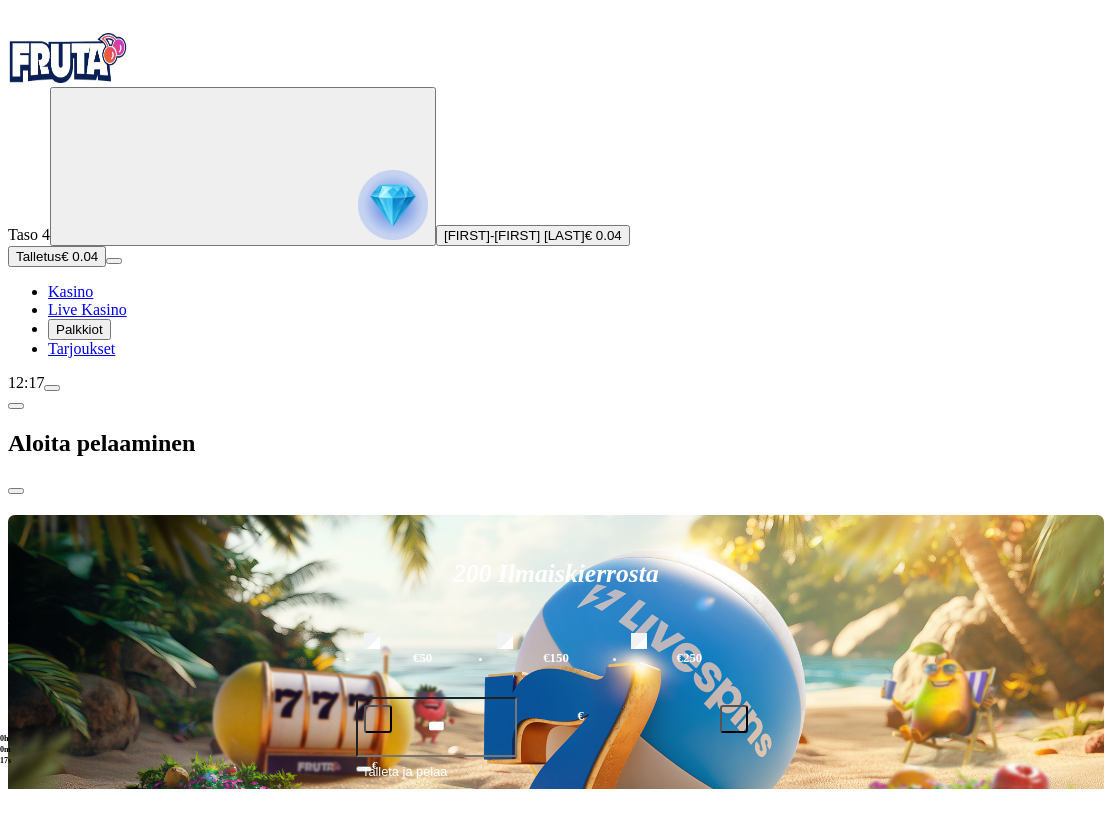 scroll, scrollTop: 0, scrollLeft: 0, axis: both 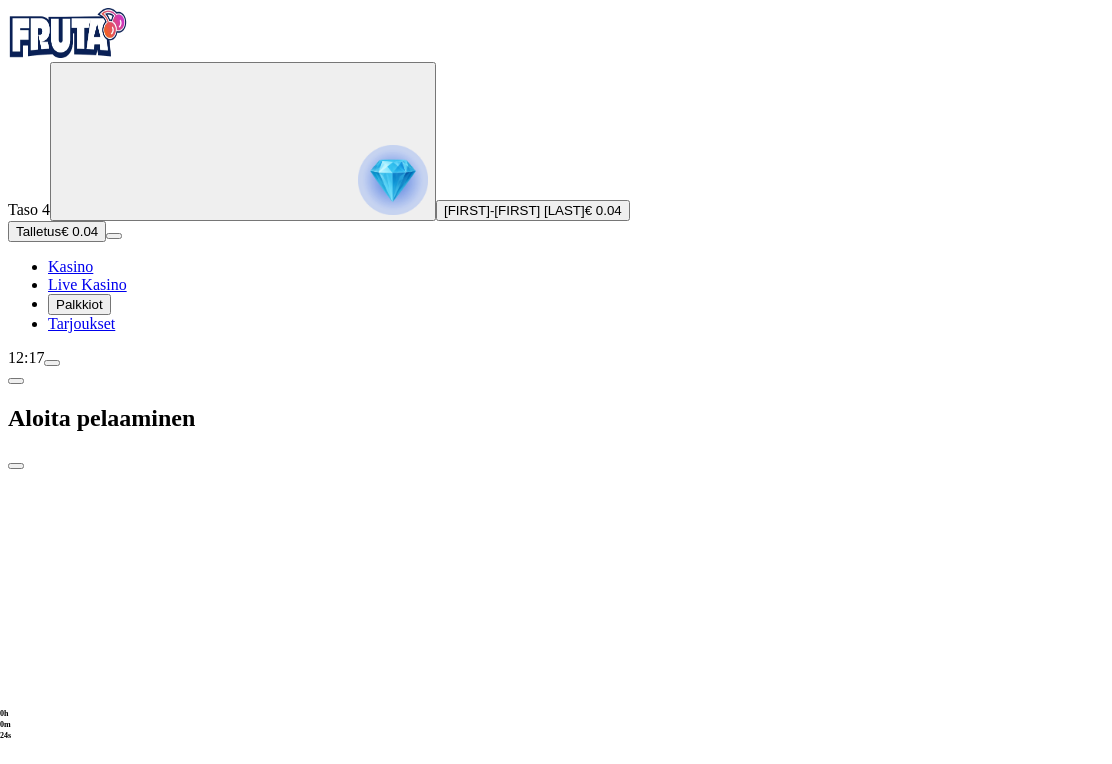 click on "***" at bounding box center (77, 1839) 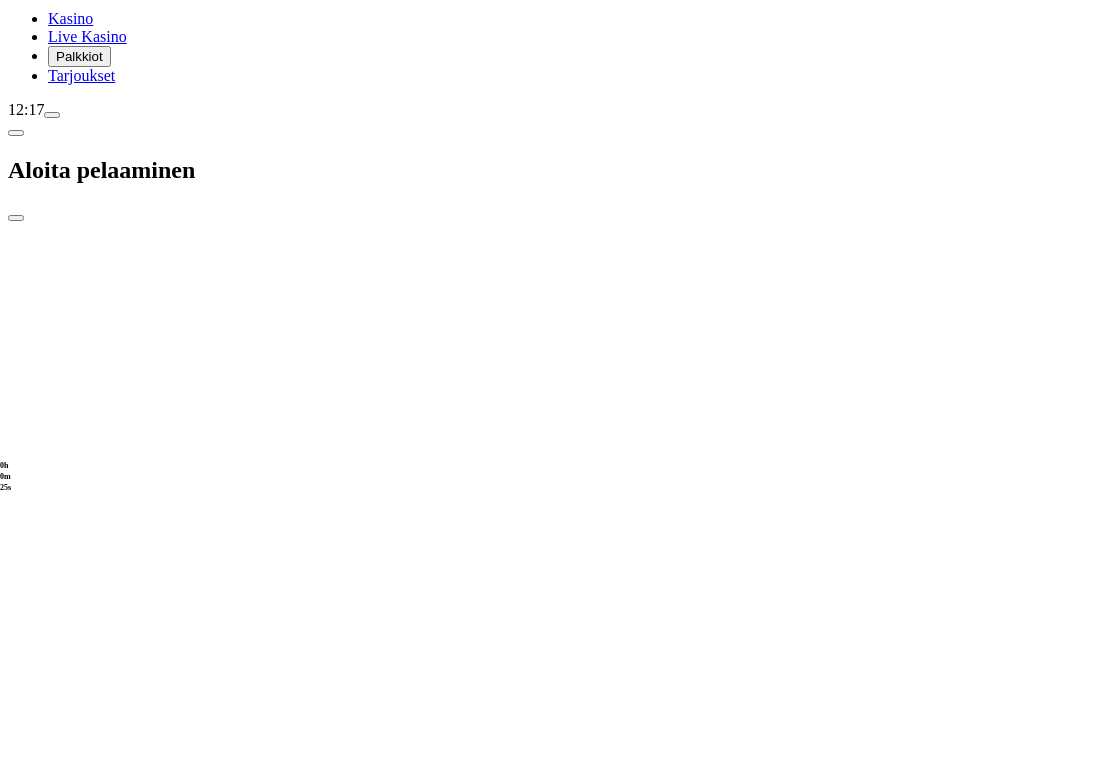 type on "*" 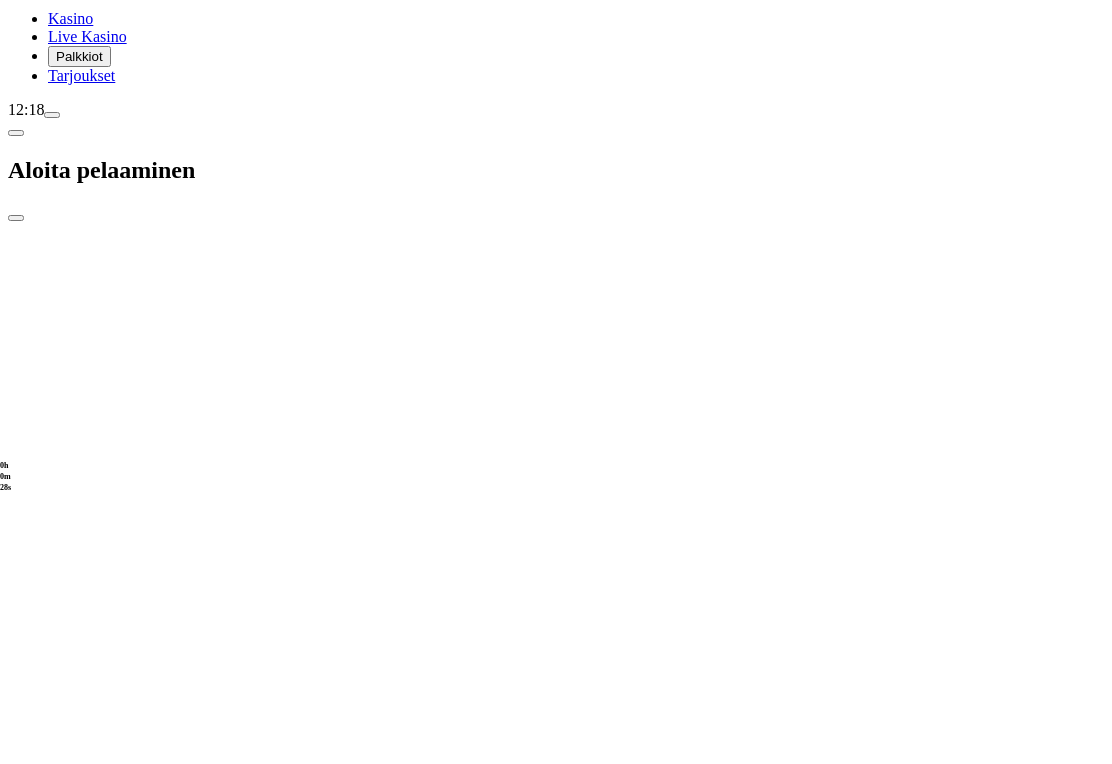 type on "**" 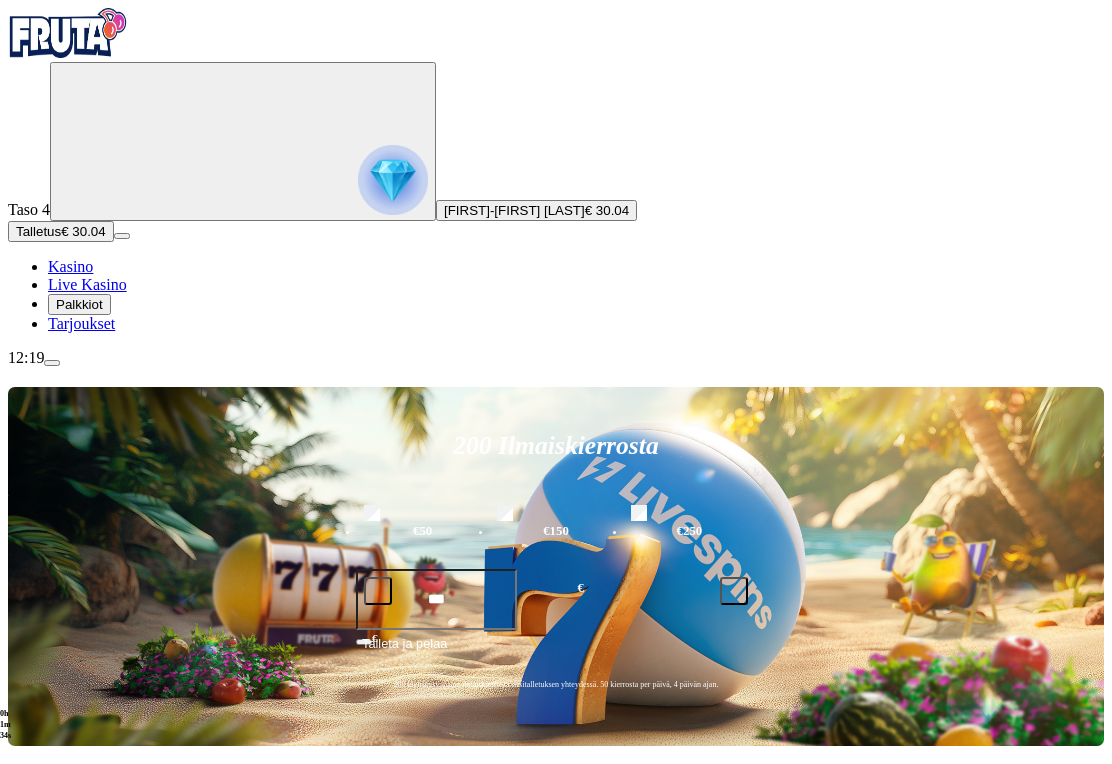 click at bounding box center (32, 1016) 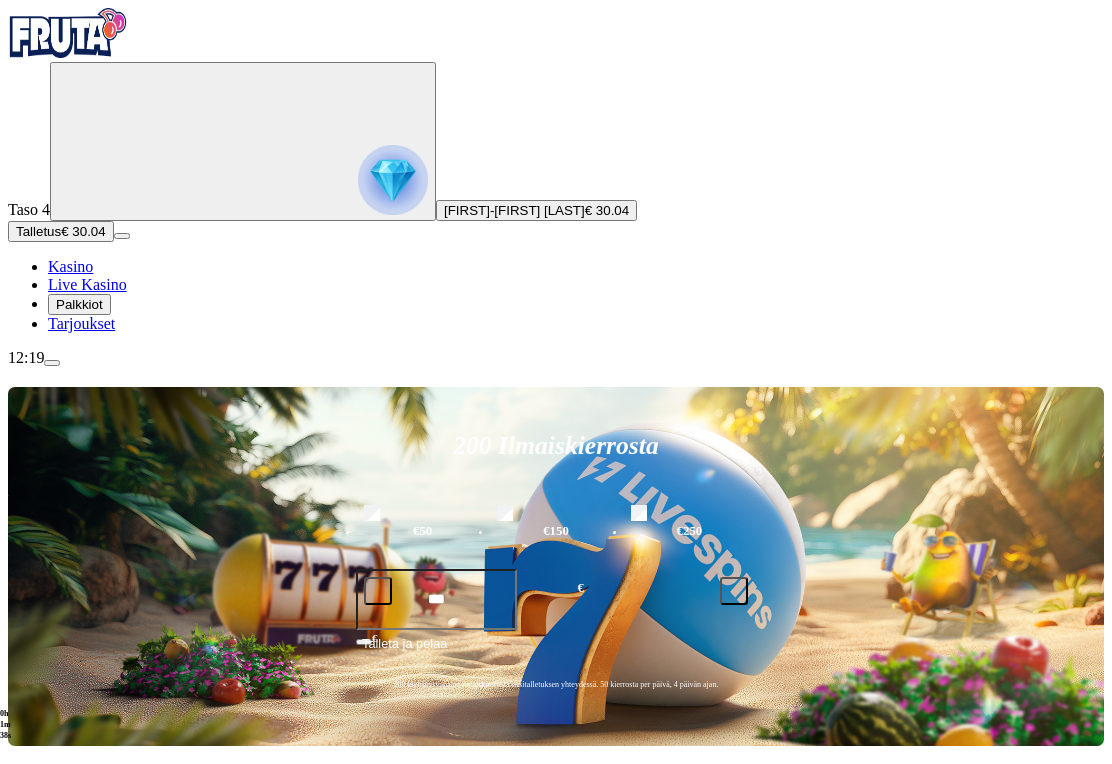 click on "Palkkiot" at bounding box center [79, 304] 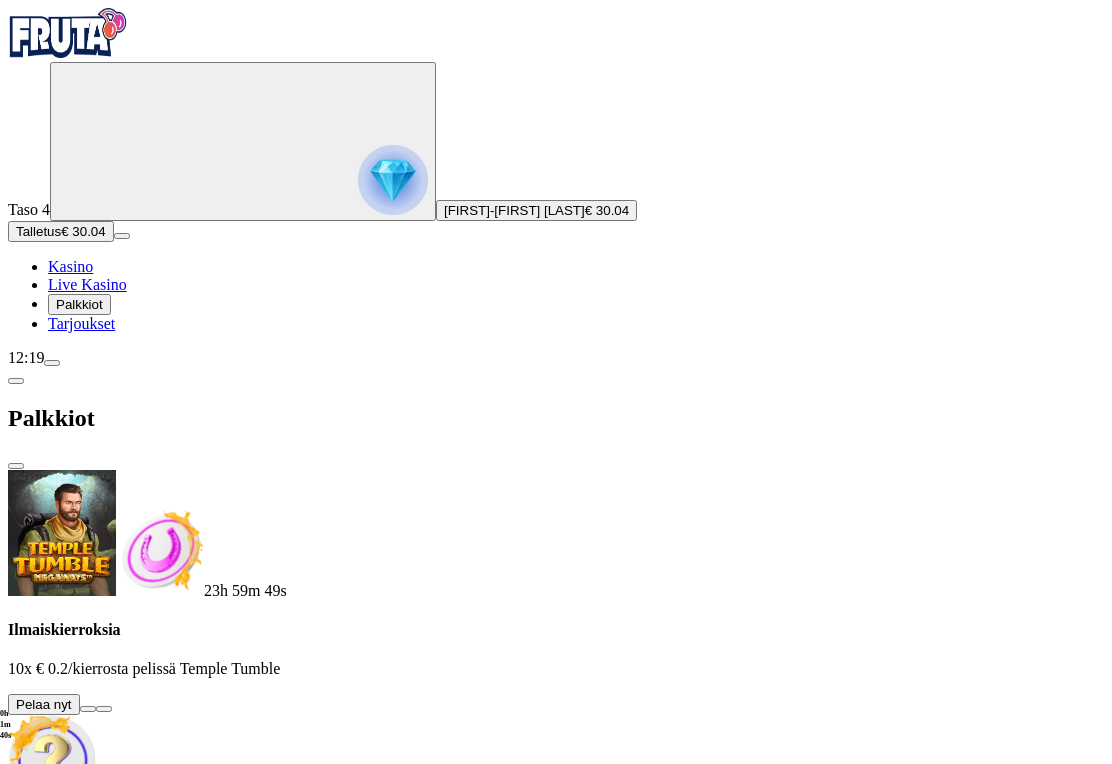 click at bounding box center [88, 709] 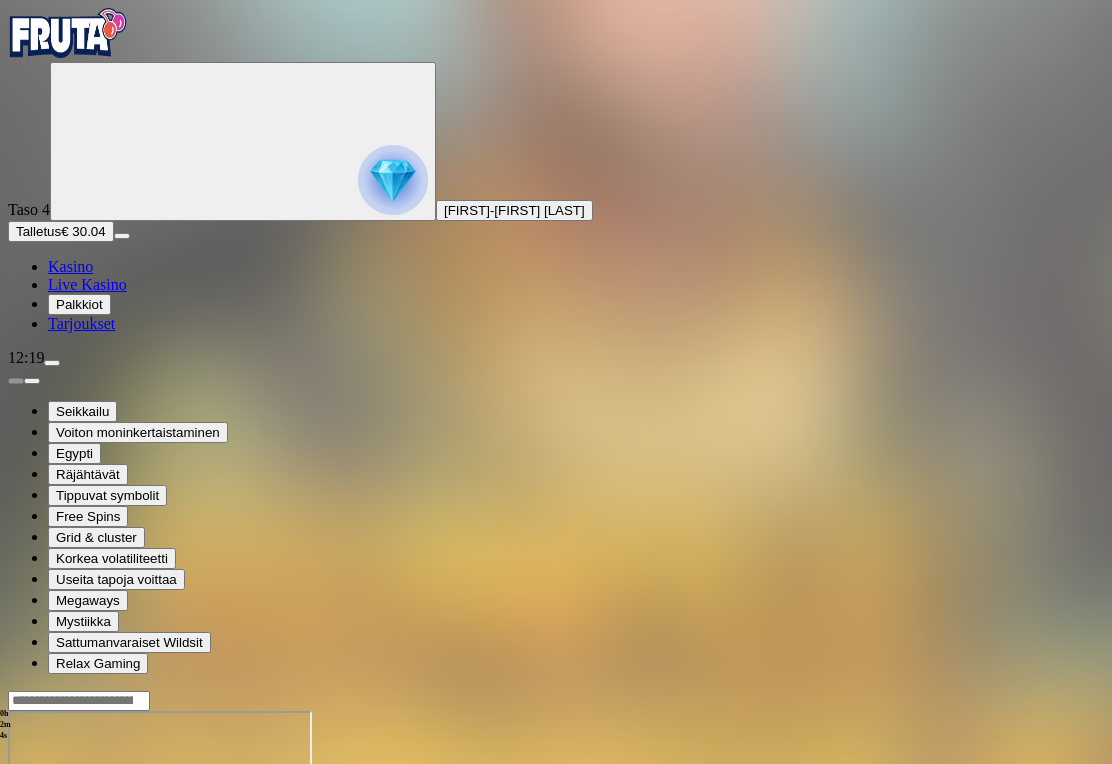click at bounding box center (48, 883) 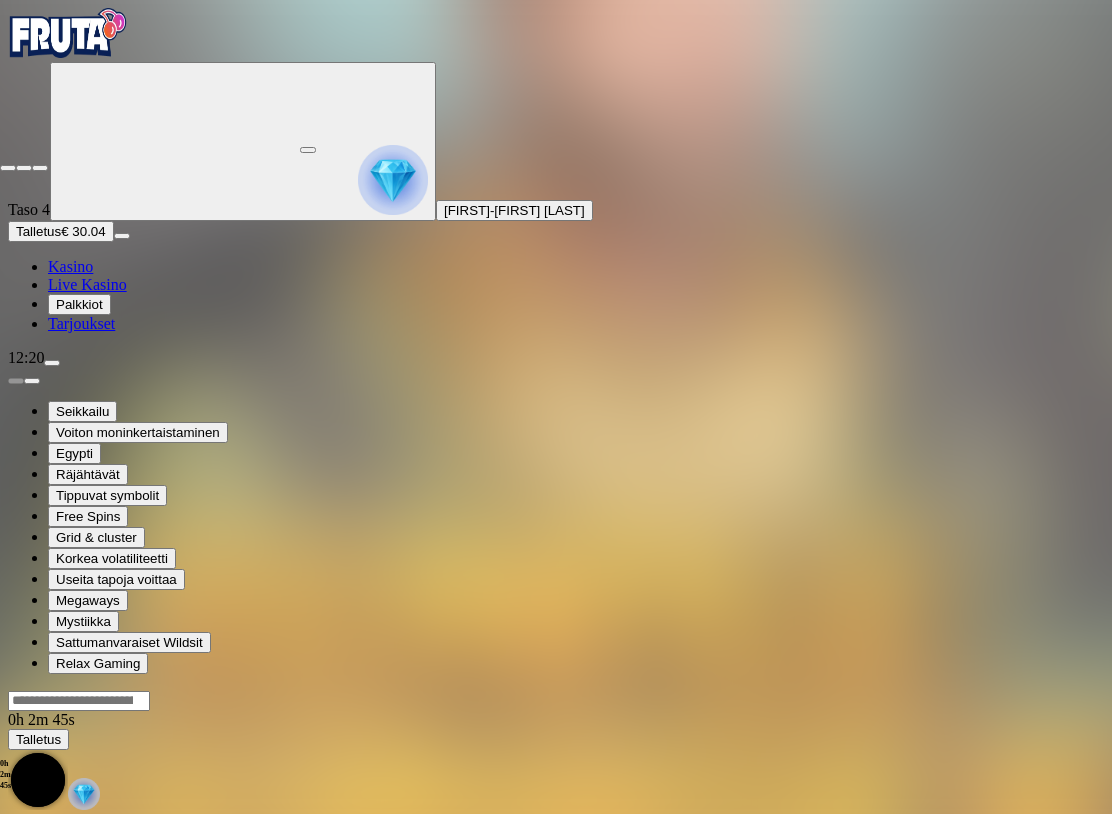 click at bounding box center (8, 168) 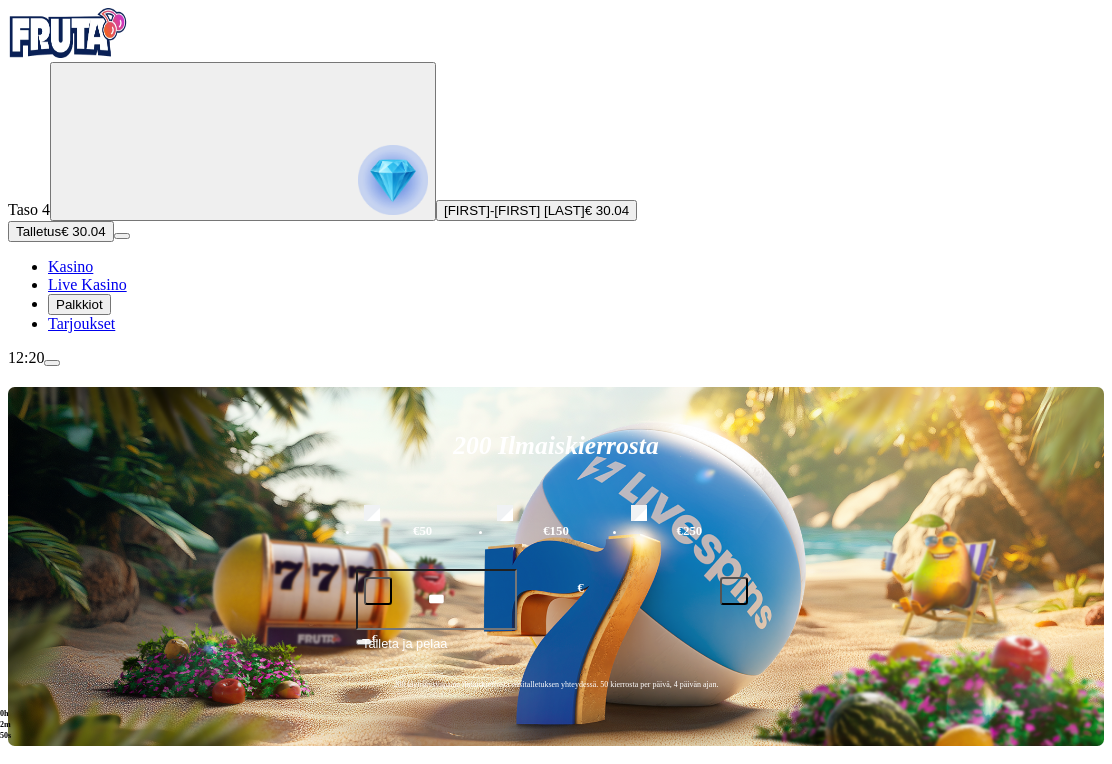 click at bounding box center (32, 1016) 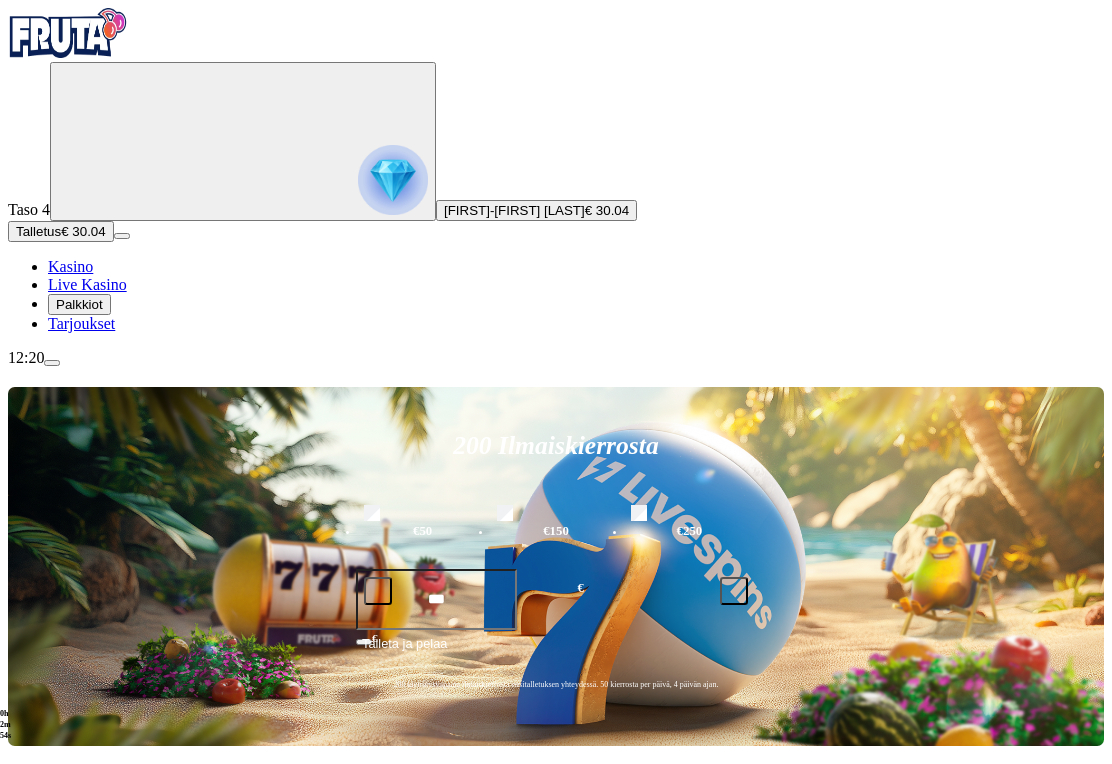 click at bounding box center (16, 1016) 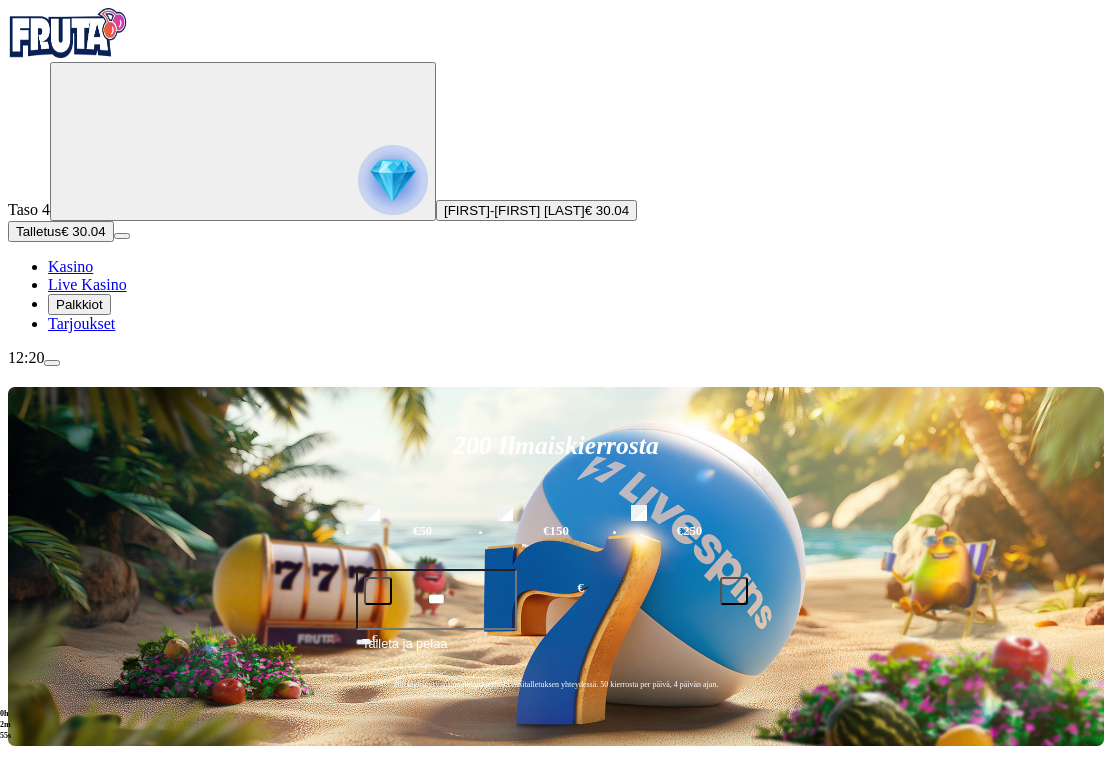 click on "Pelaa nyt" at bounding box center [77, 1444] 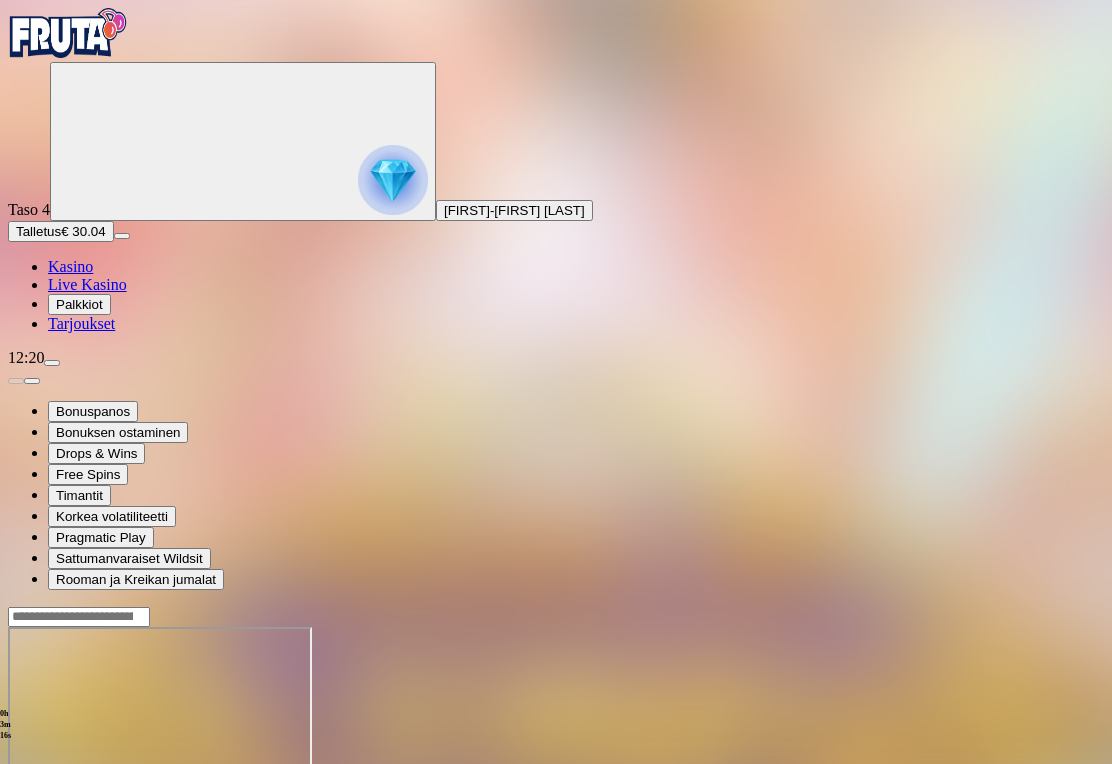 click at bounding box center (48, 799) 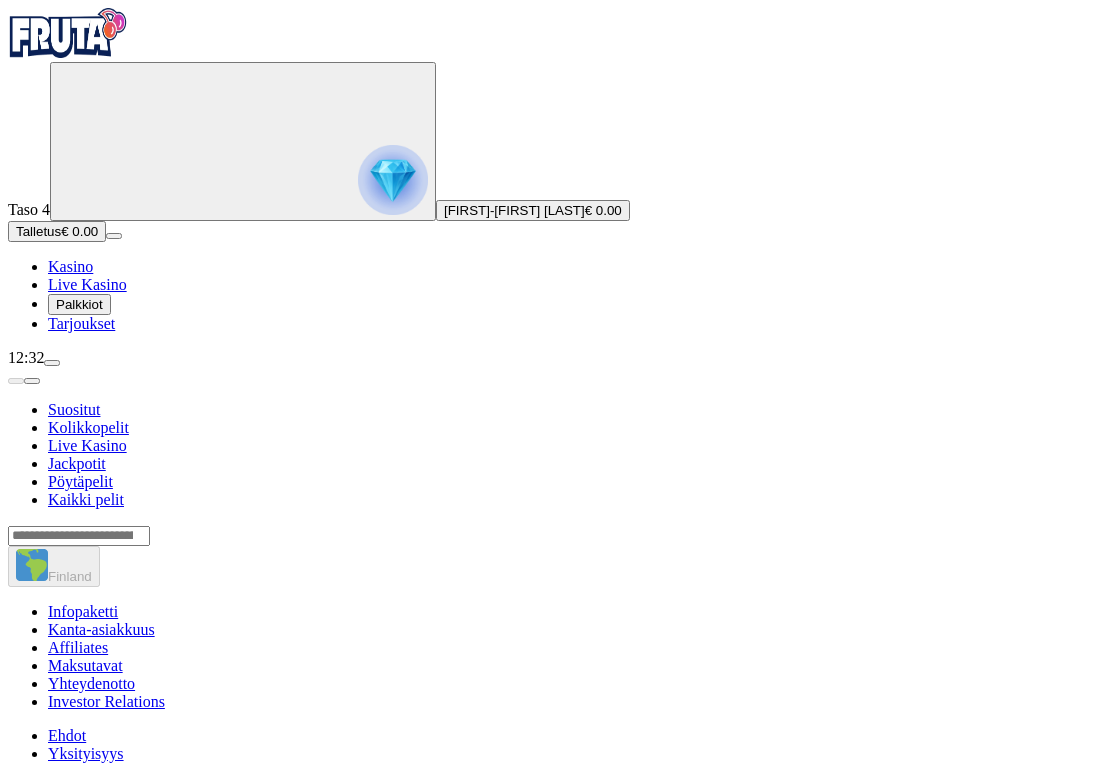 scroll, scrollTop: 0, scrollLeft: 0, axis: both 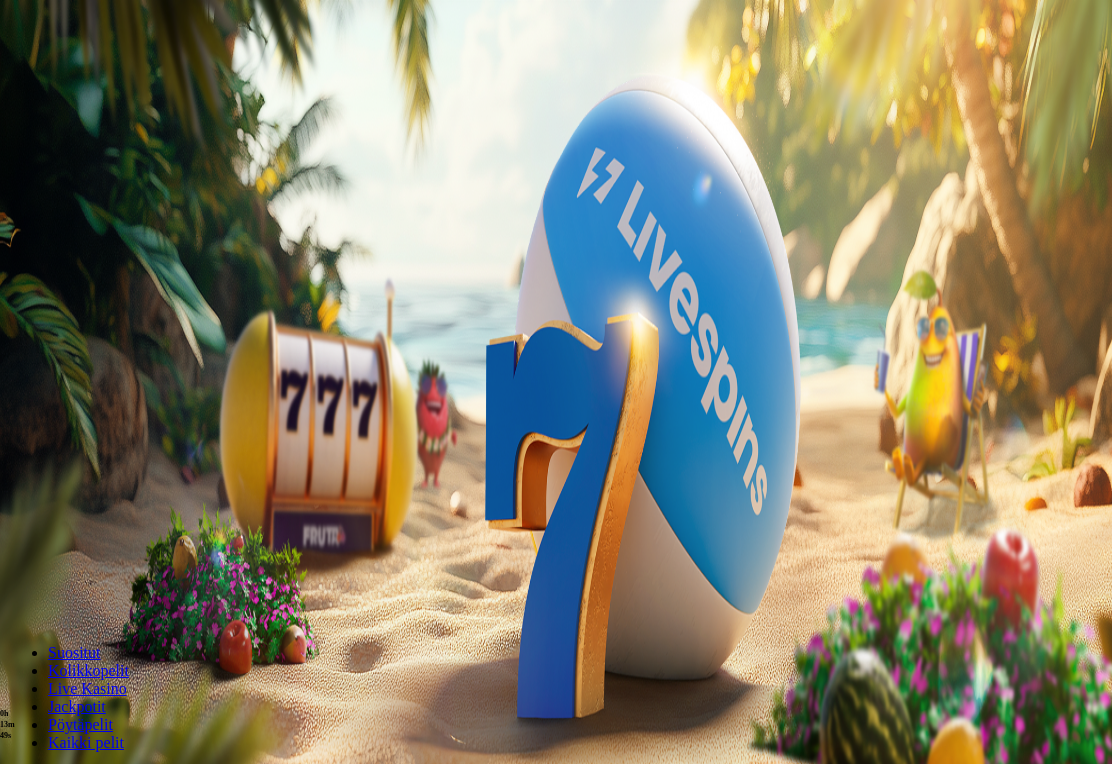 click on "Palkkiot" at bounding box center [79, 304] 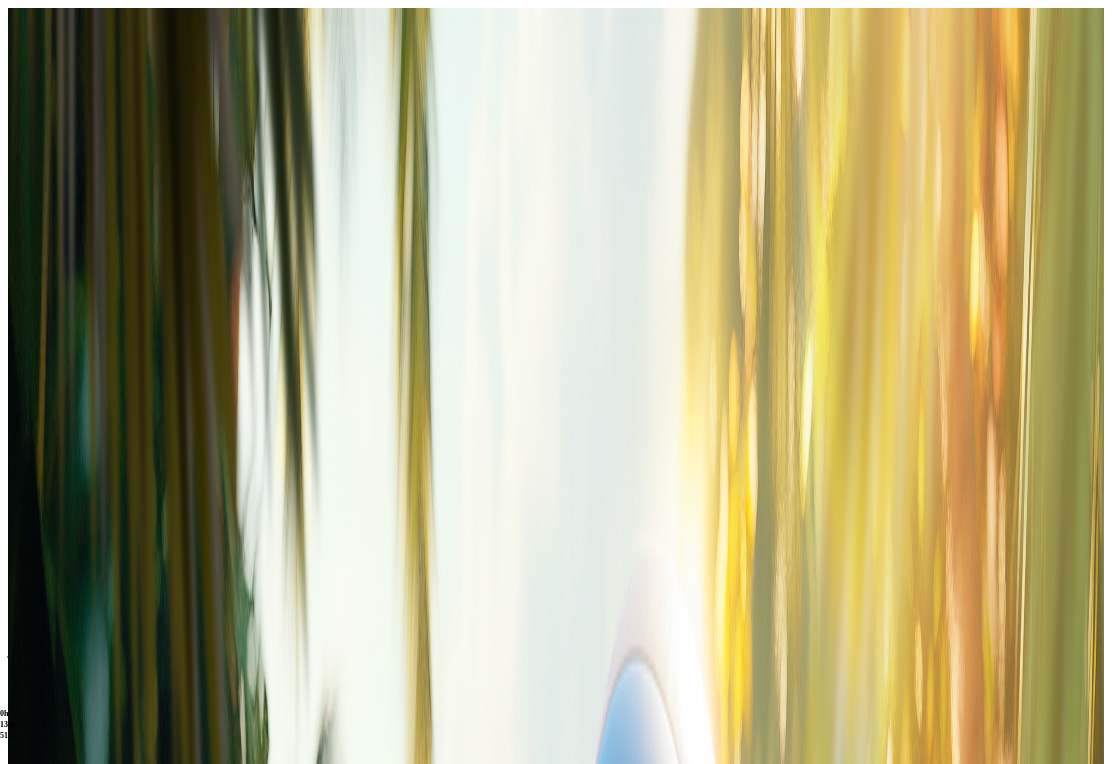 click at bounding box center (16, 381) 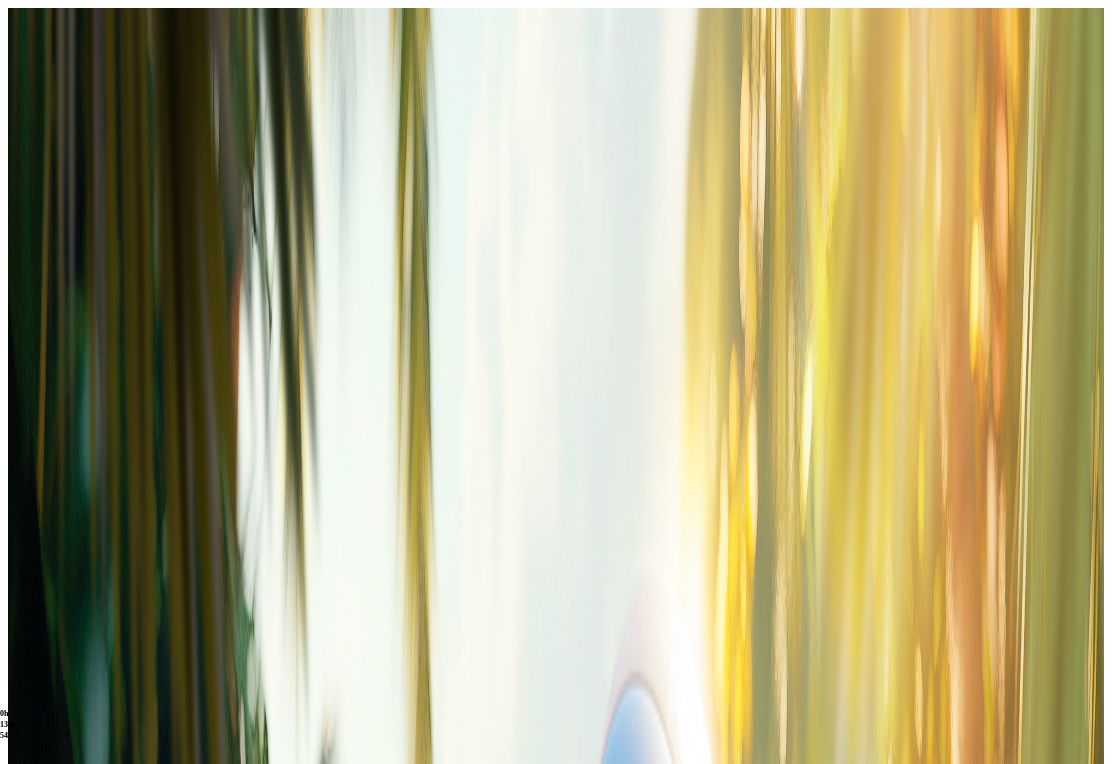 click at bounding box center [16, 419] 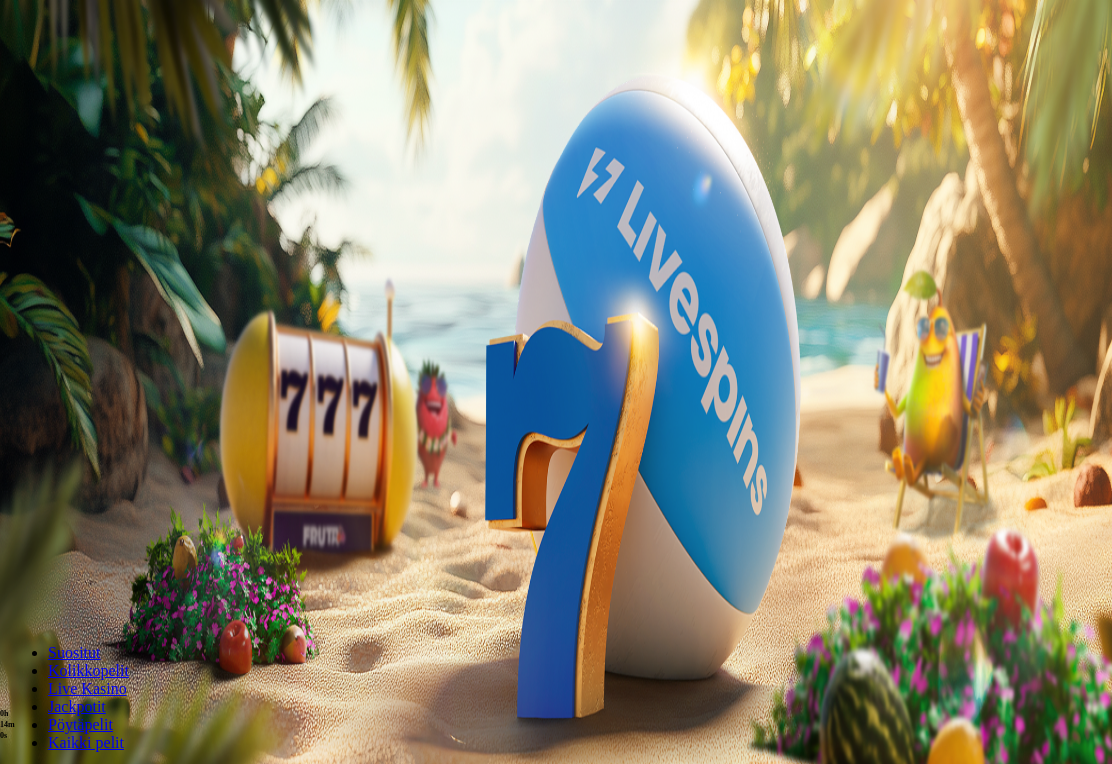 click on "***" at bounding box center [79, 543] 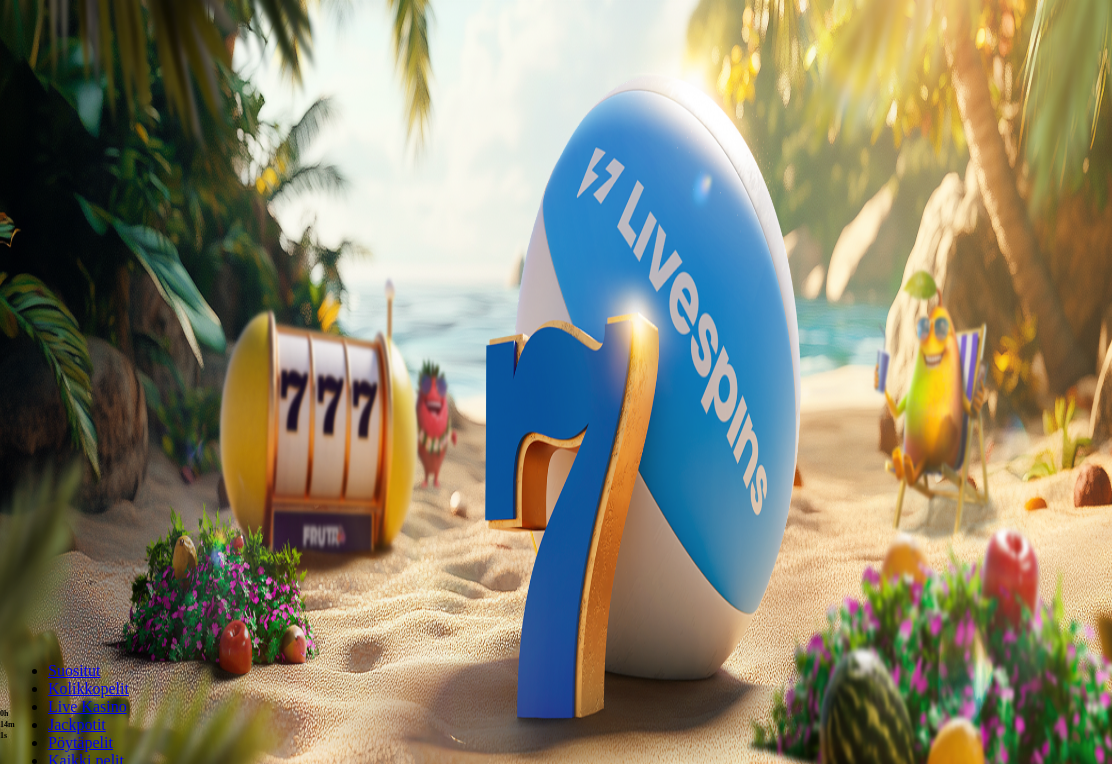 type on "*" 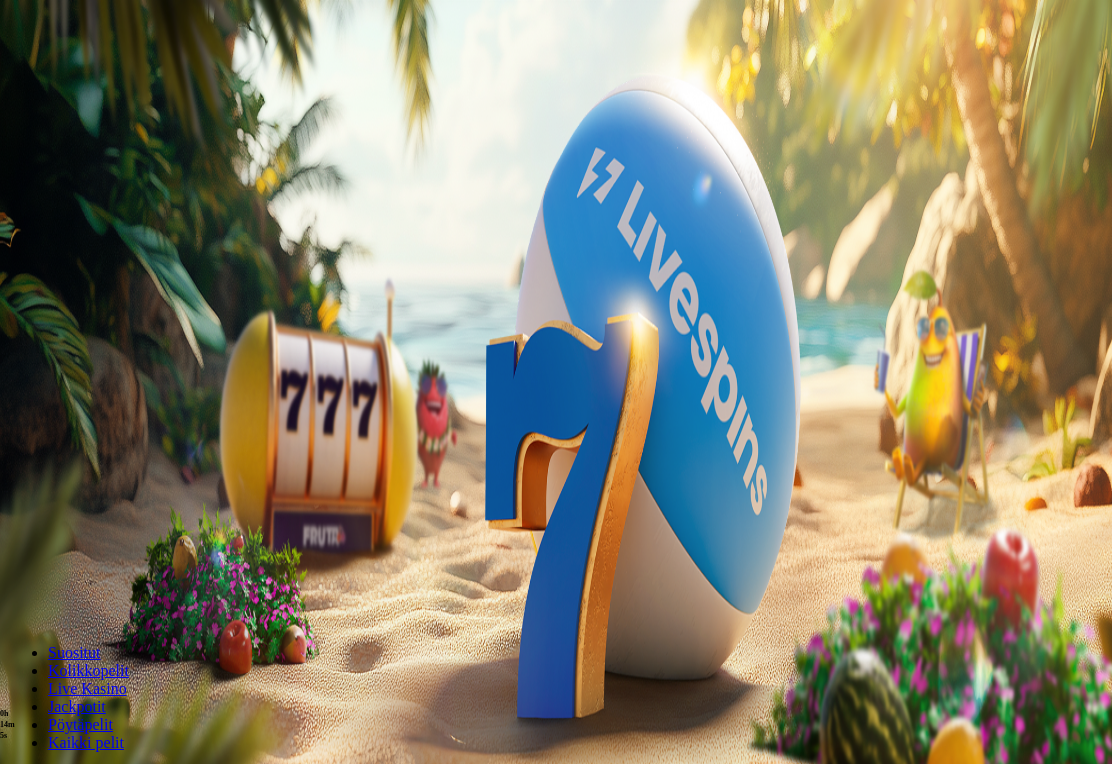 type on "**" 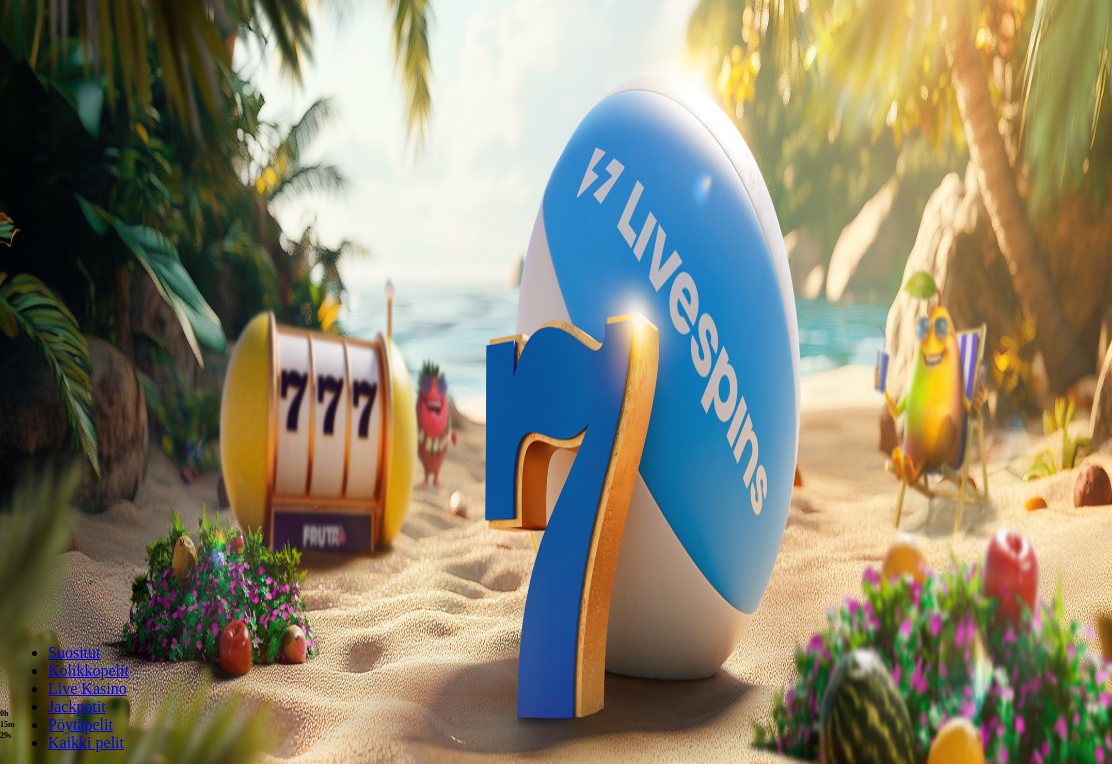 click on "Pelaa nyt" at bounding box center [-547, 1863] 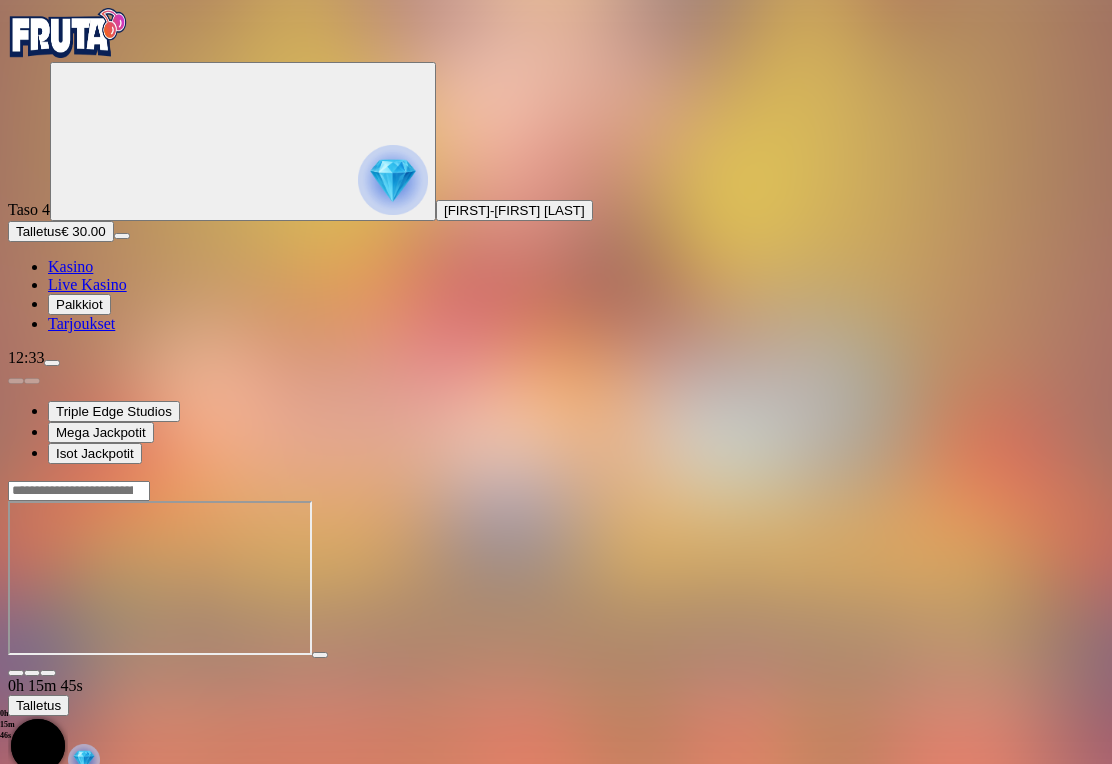 click at bounding box center (16, 673) 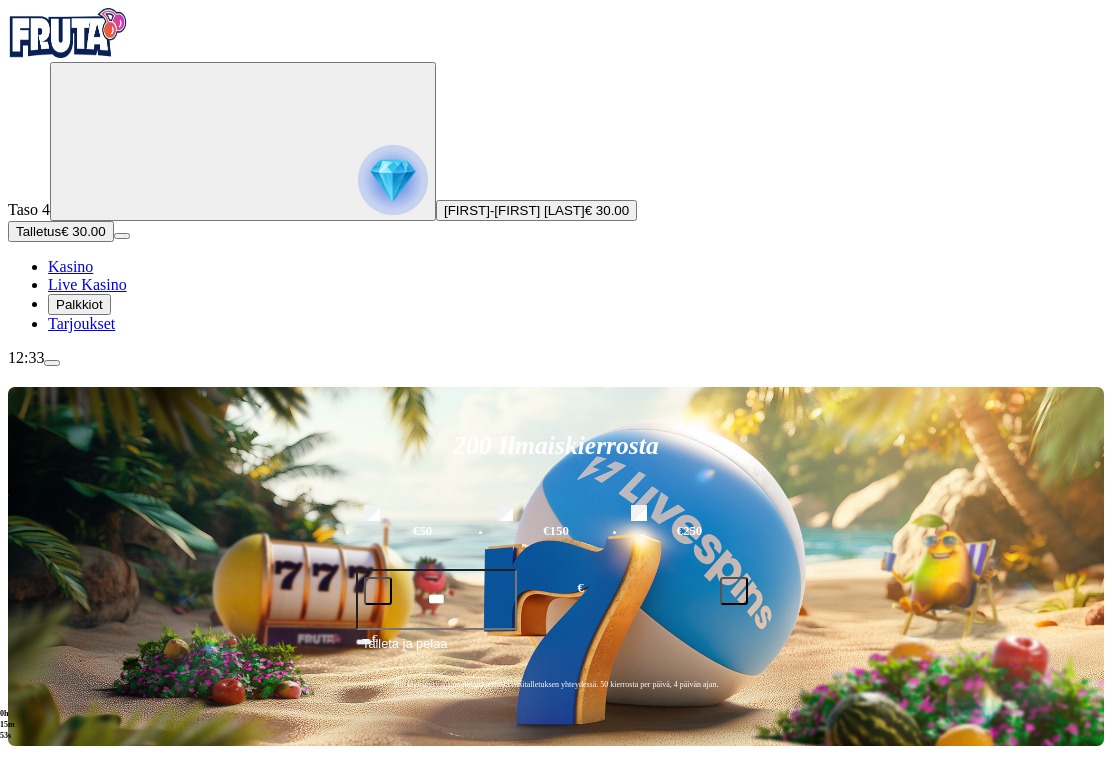 click on "Pelaa nyt" at bounding box center (-518, 1730) 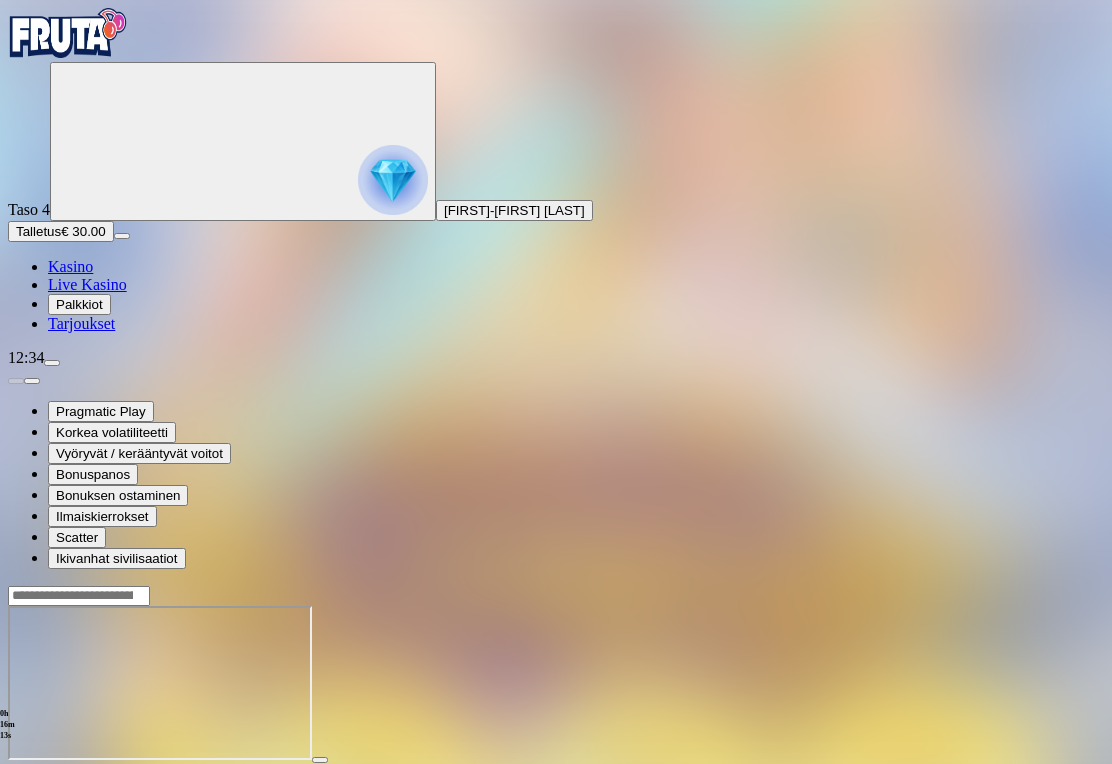 click at bounding box center [48, 778] 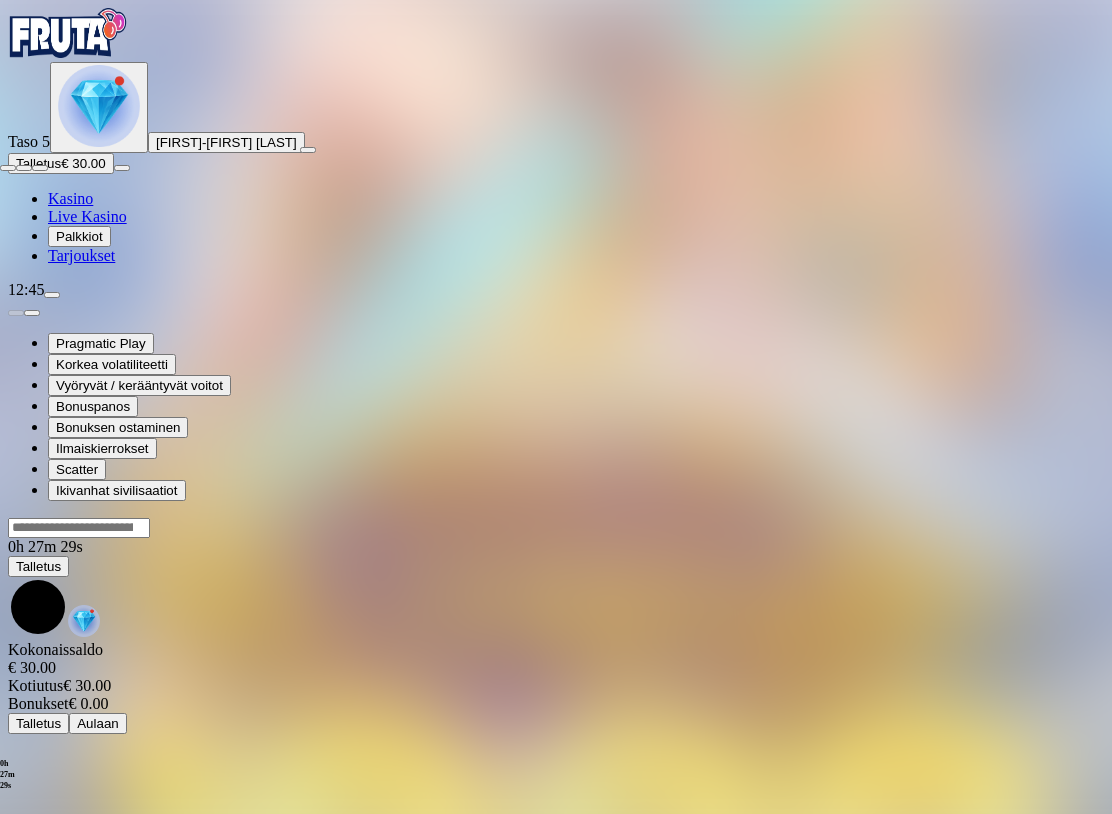 click at bounding box center (8, 168) 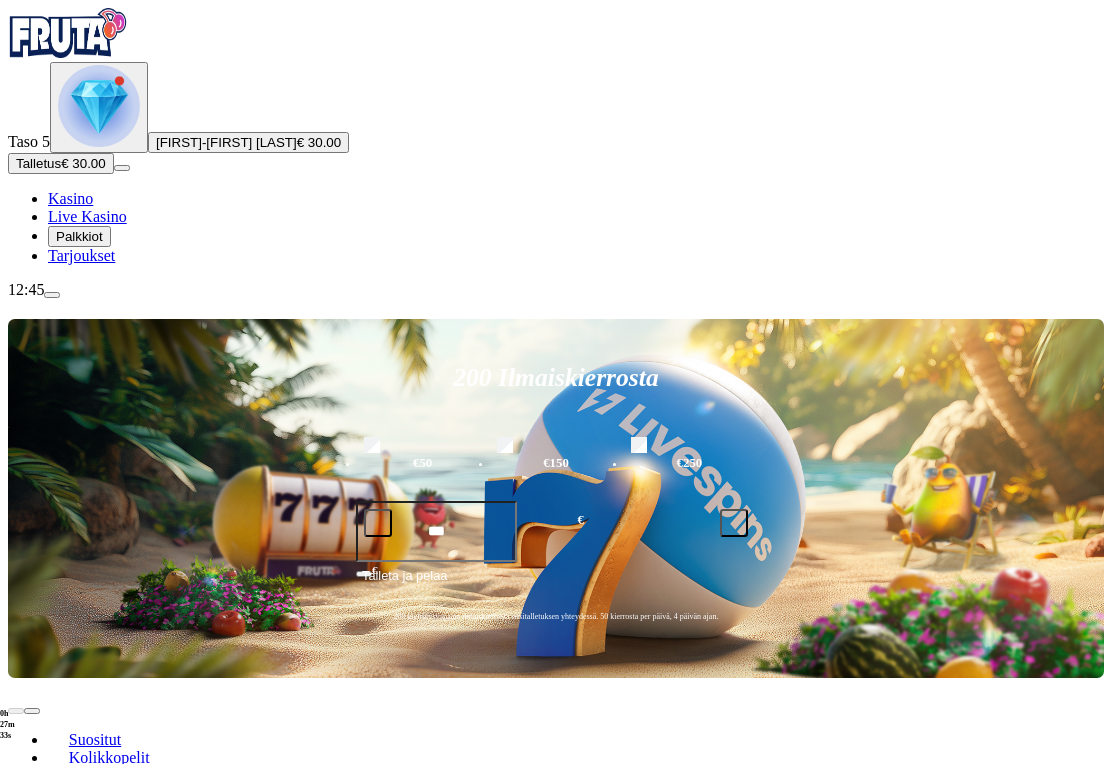 click at bounding box center [99, 106] 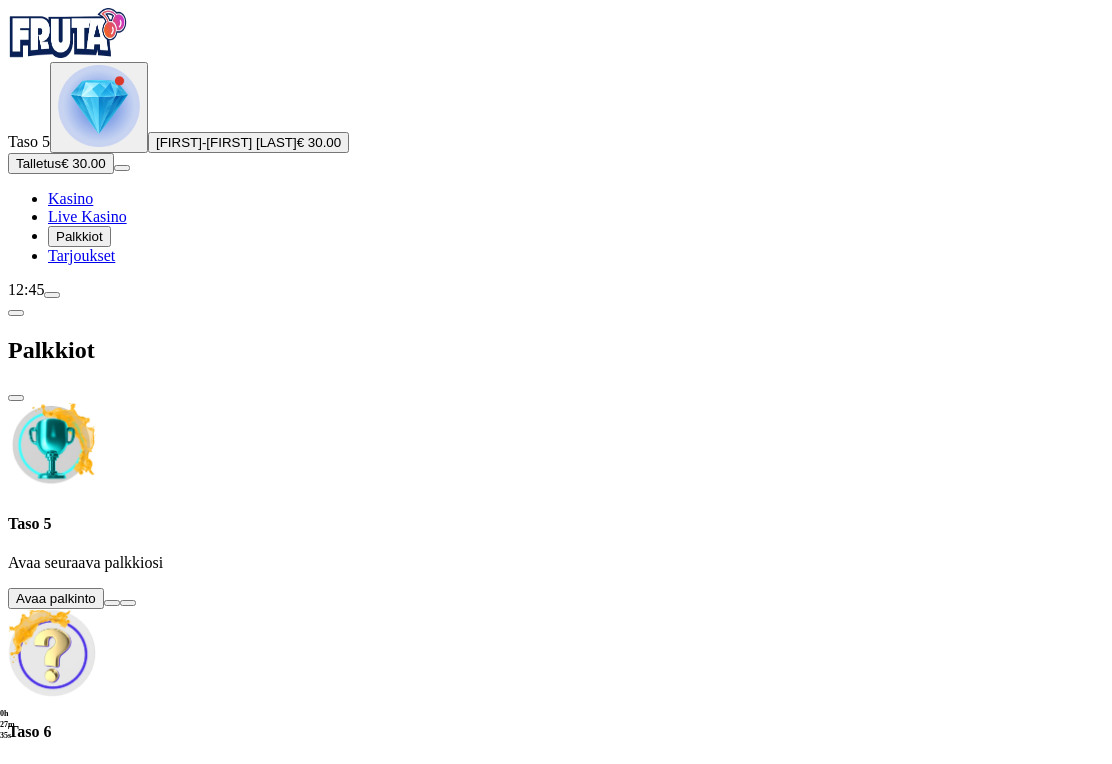 click at bounding box center (112, 603) 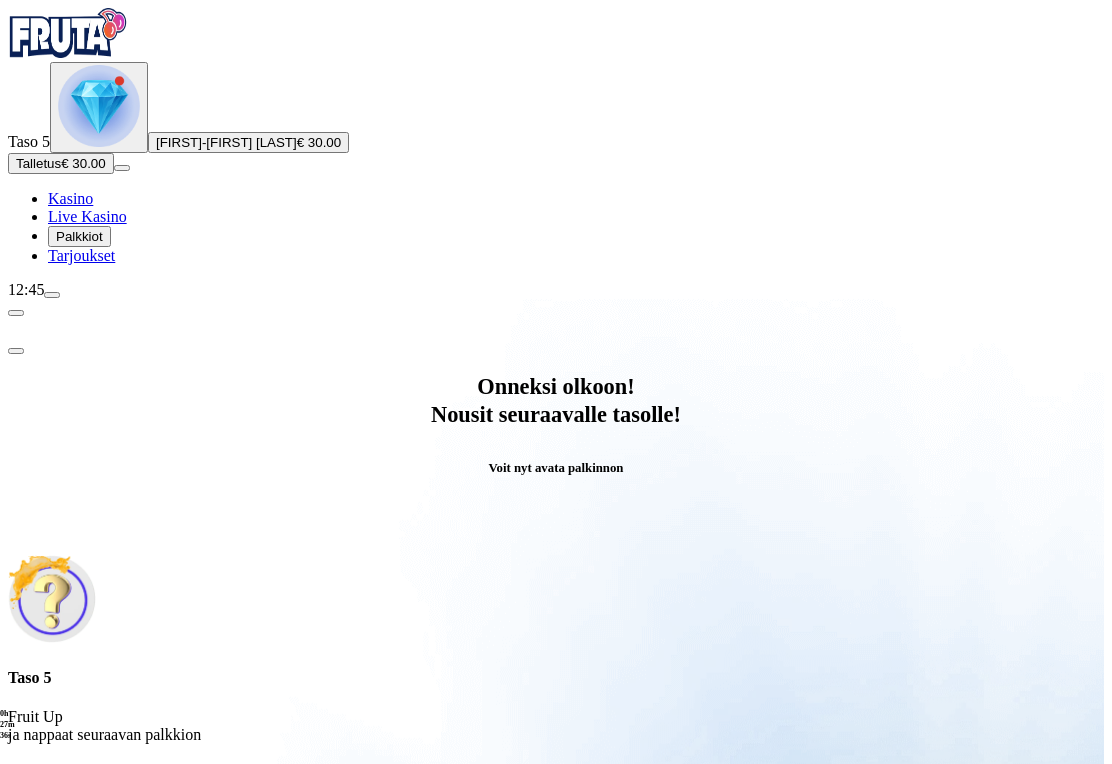 click on "Avaa palkinto" at bounding box center [555, 795] 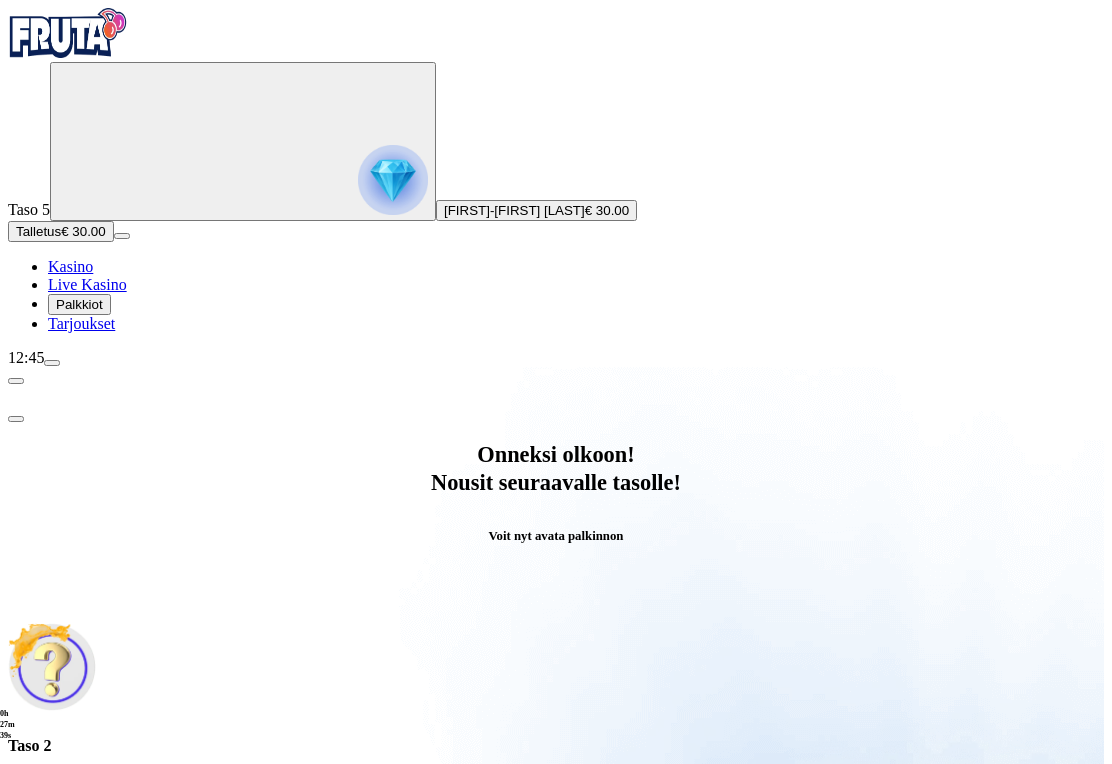 click at bounding box center (88, 1067) 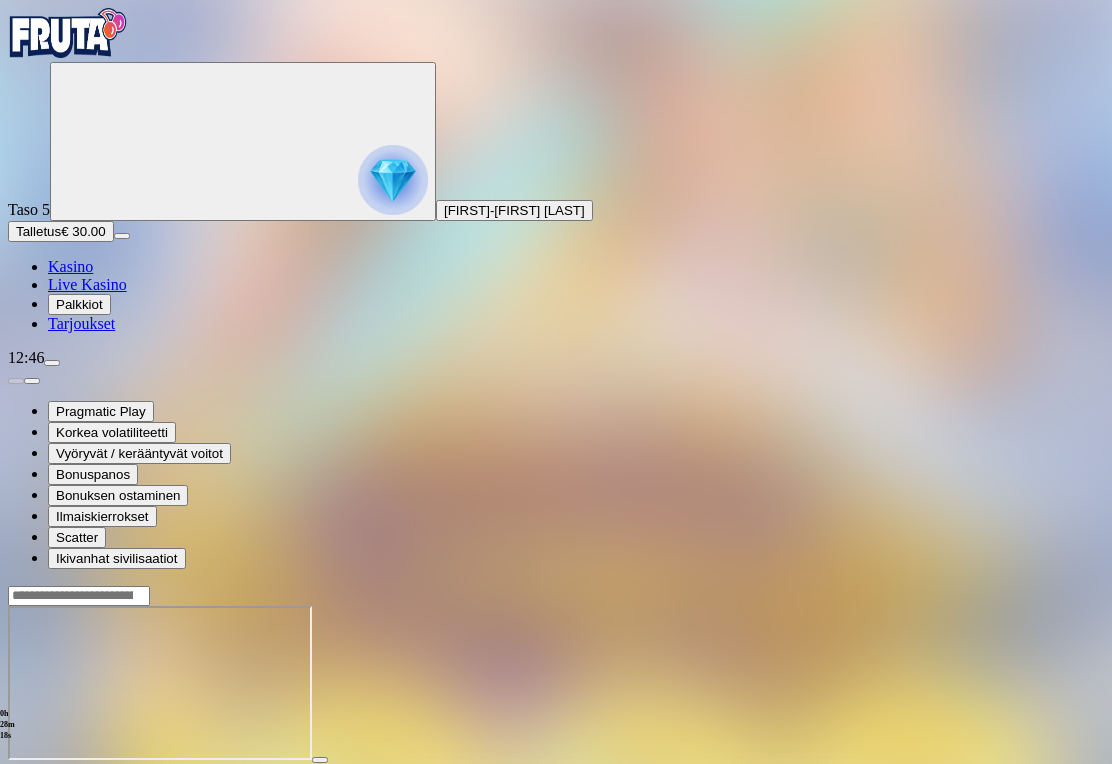click at bounding box center [48, 778] 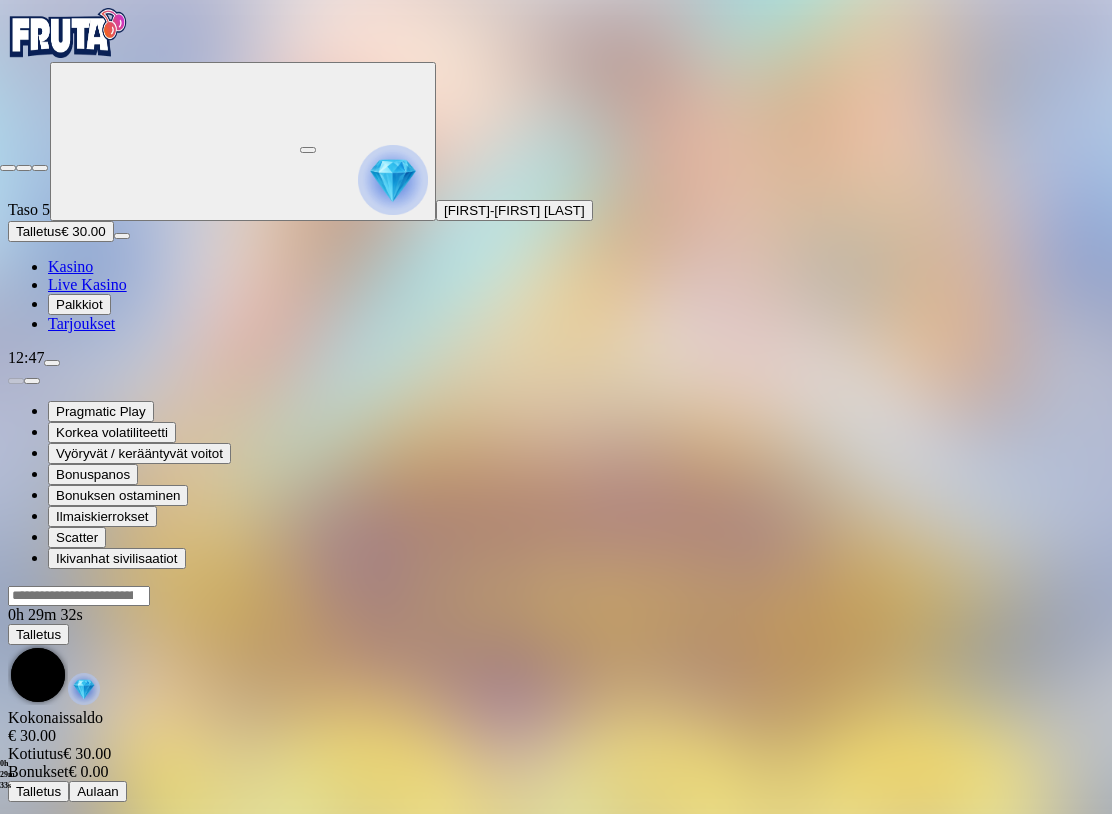 click at bounding box center [8, 168] 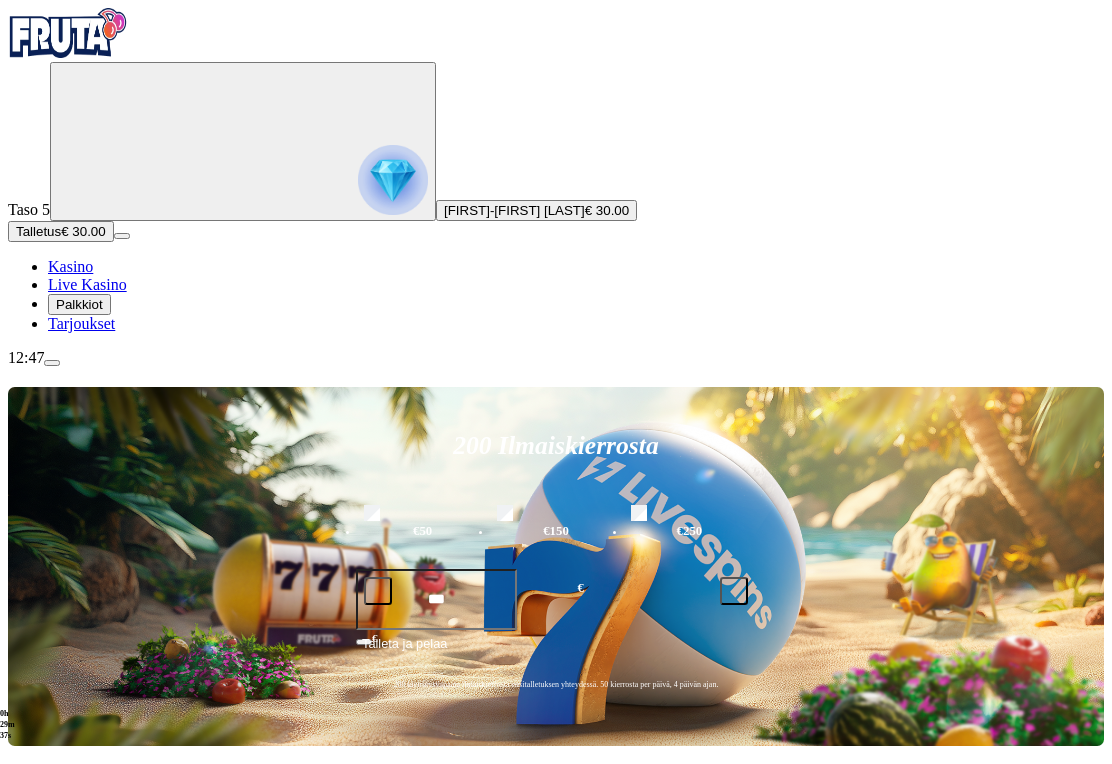 click on "Palkkiot" at bounding box center [79, 304] 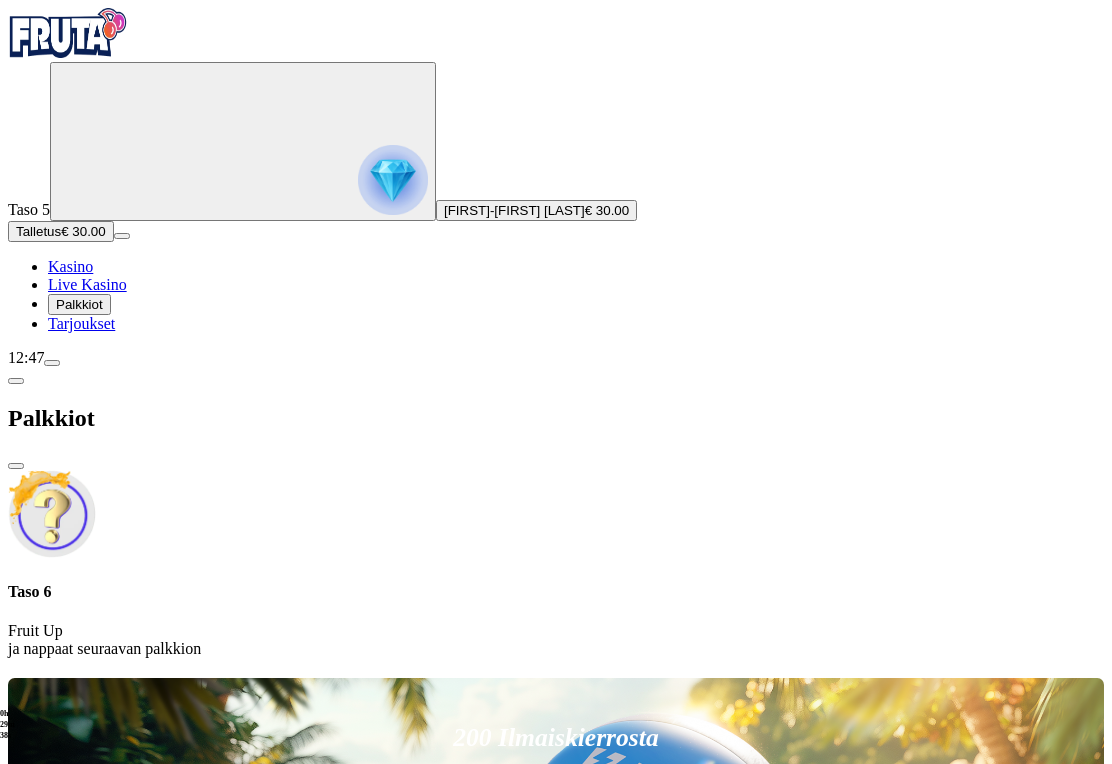 click at bounding box center (52, 363) 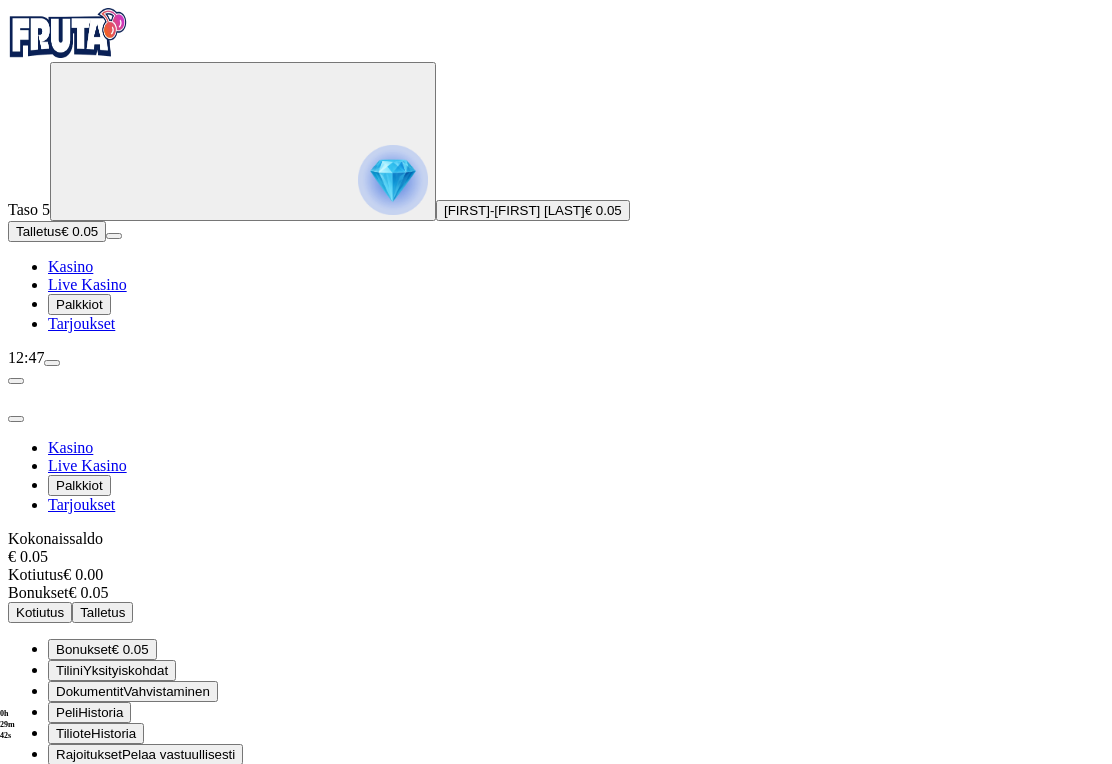 click at bounding box center [16, 419] 